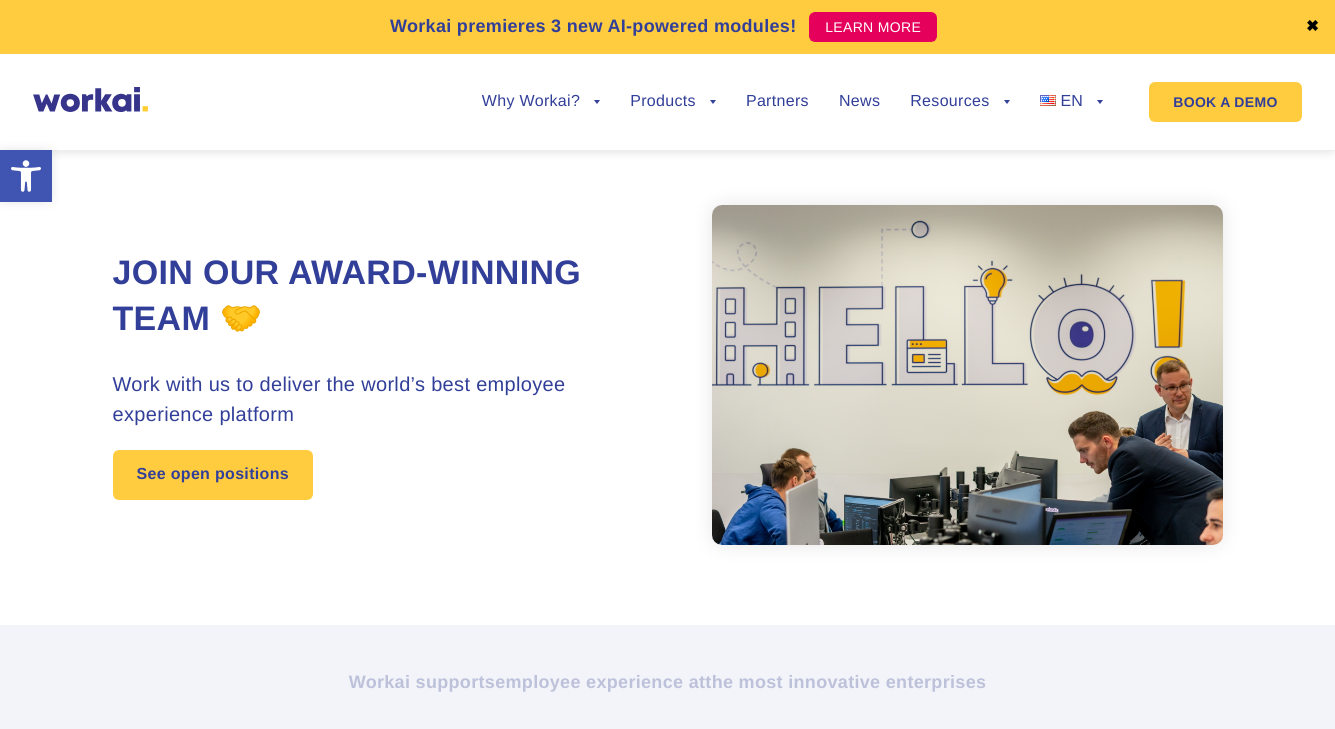 scroll, scrollTop: 2133, scrollLeft: 0, axis: vertical 